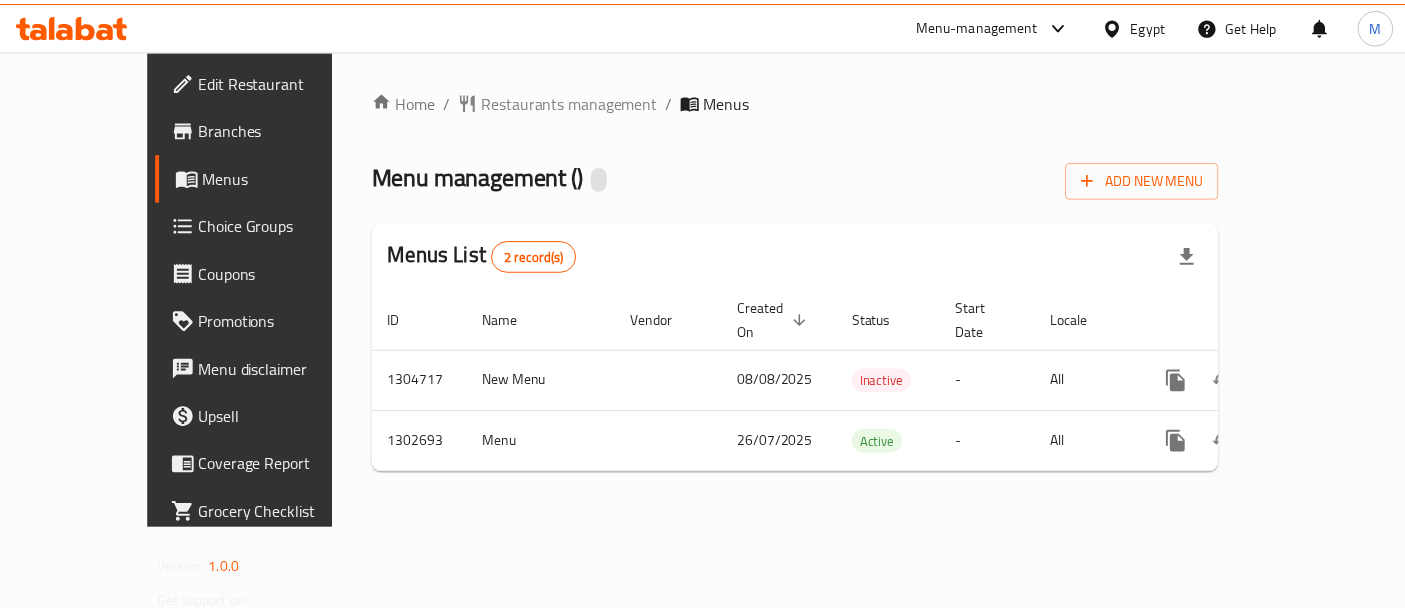 scroll, scrollTop: 0, scrollLeft: 0, axis: both 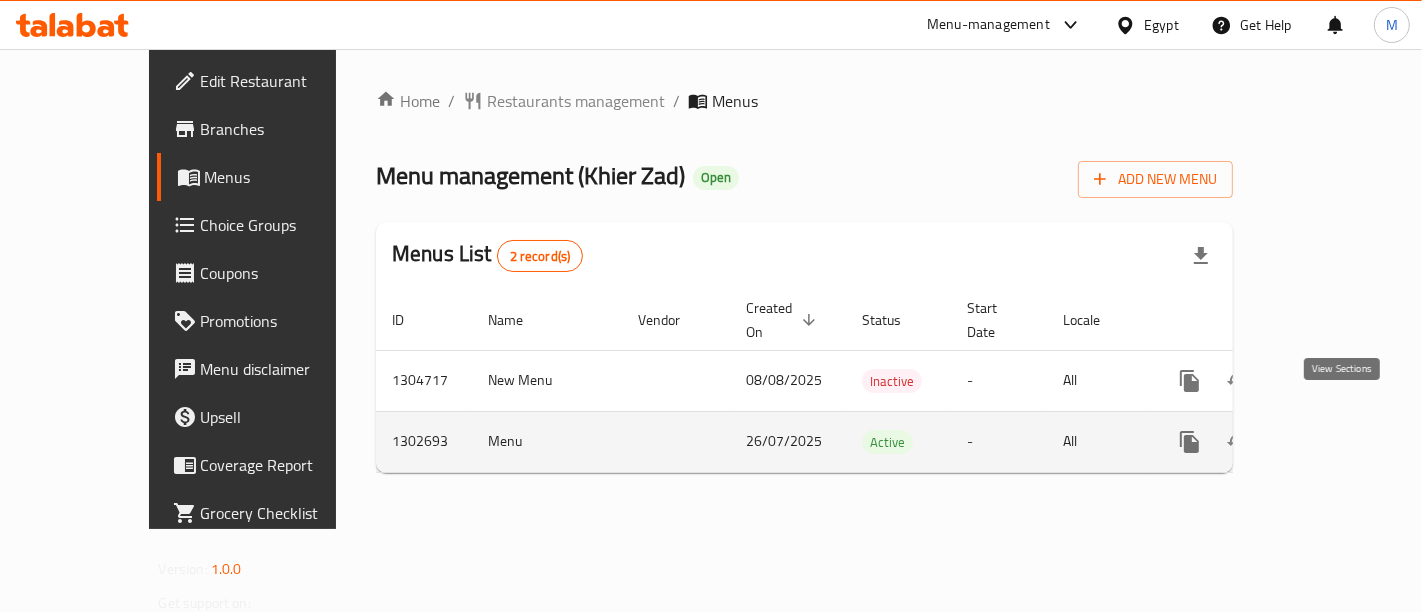 click 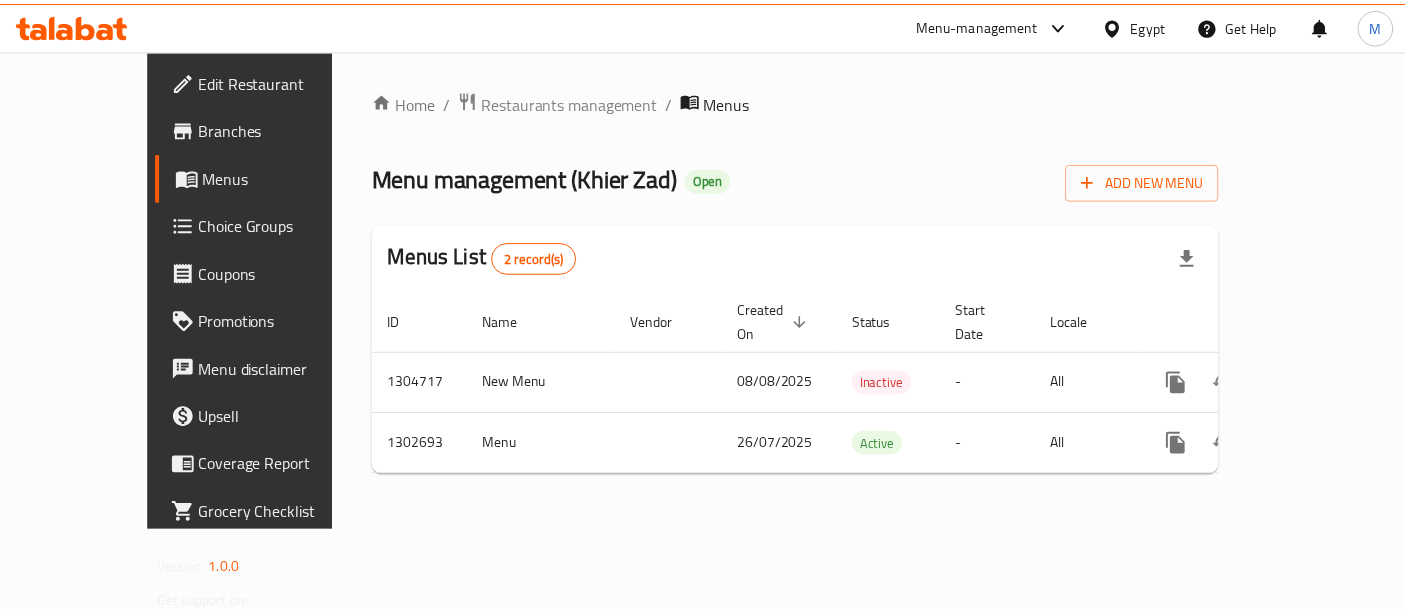 scroll, scrollTop: 0, scrollLeft: 0, axis: both 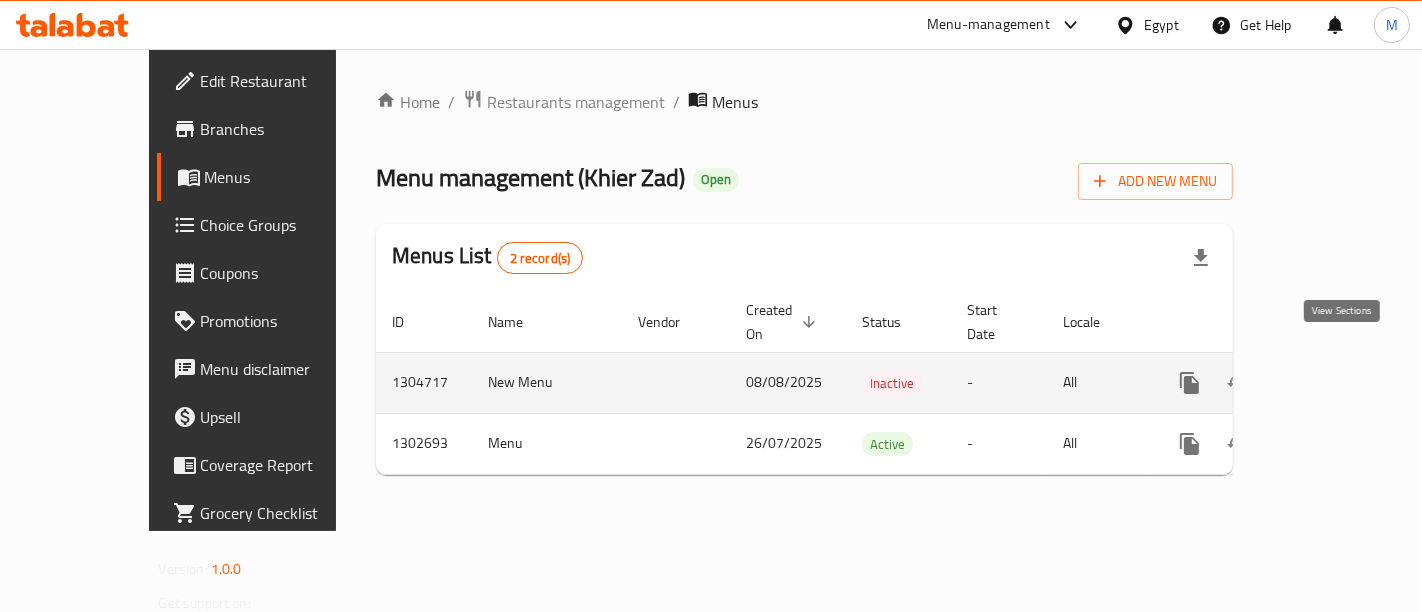 click 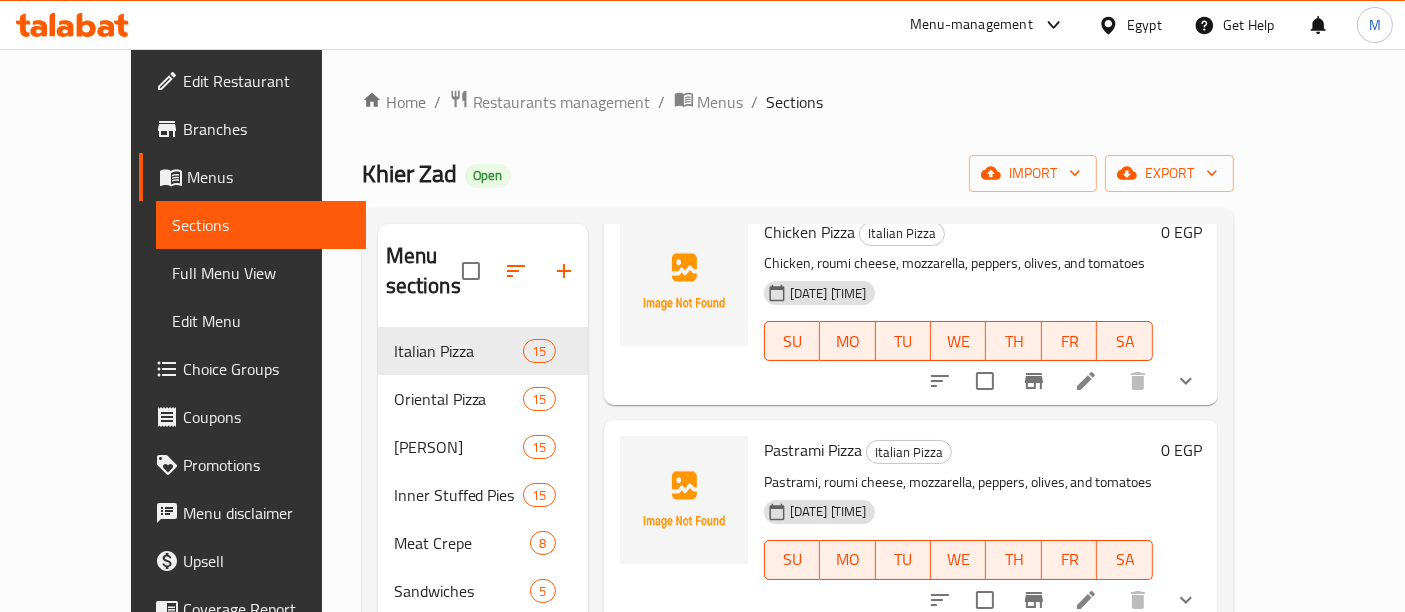 scroll, scrollTop: 555, scrollLeft: 0, axis: vertical 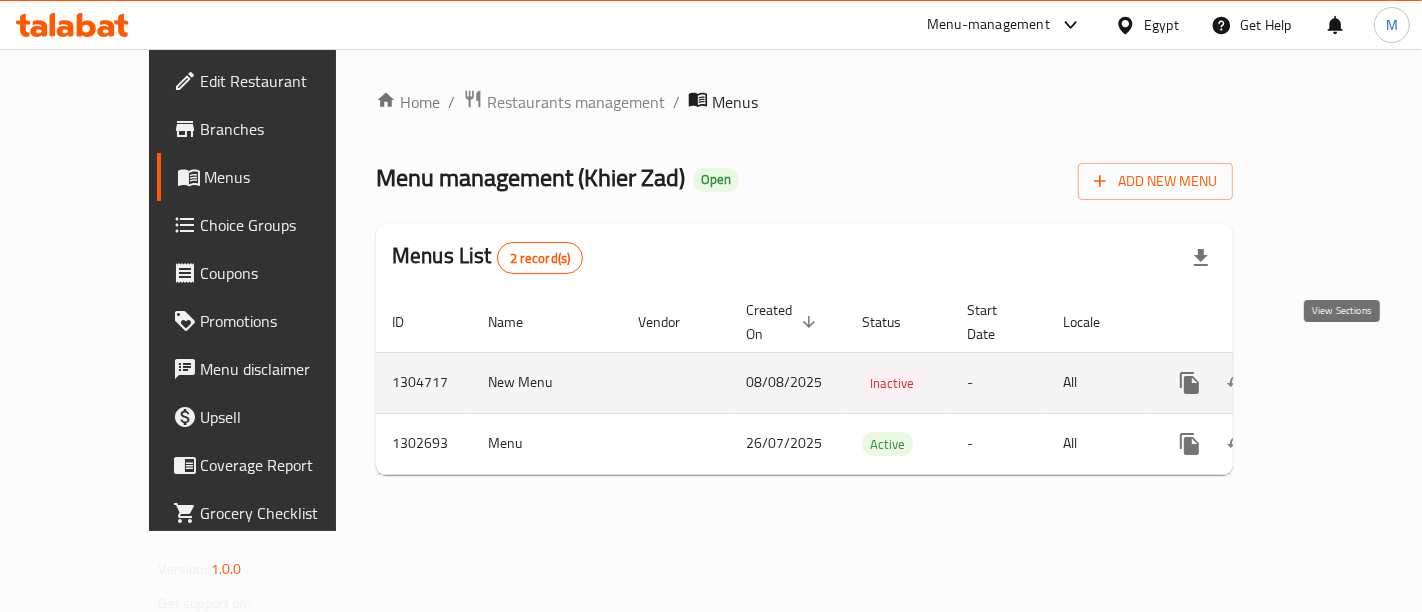 click 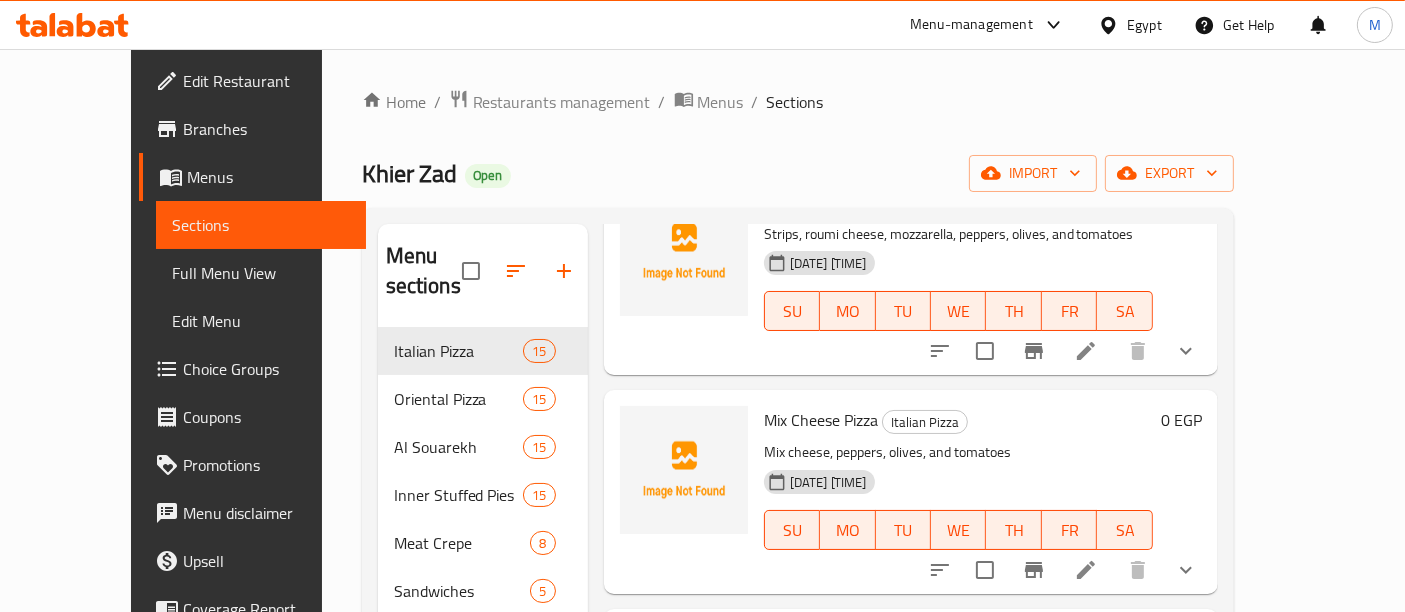 scroll, scrollTop: 2713, scrollLeft: 0, axis: vertical 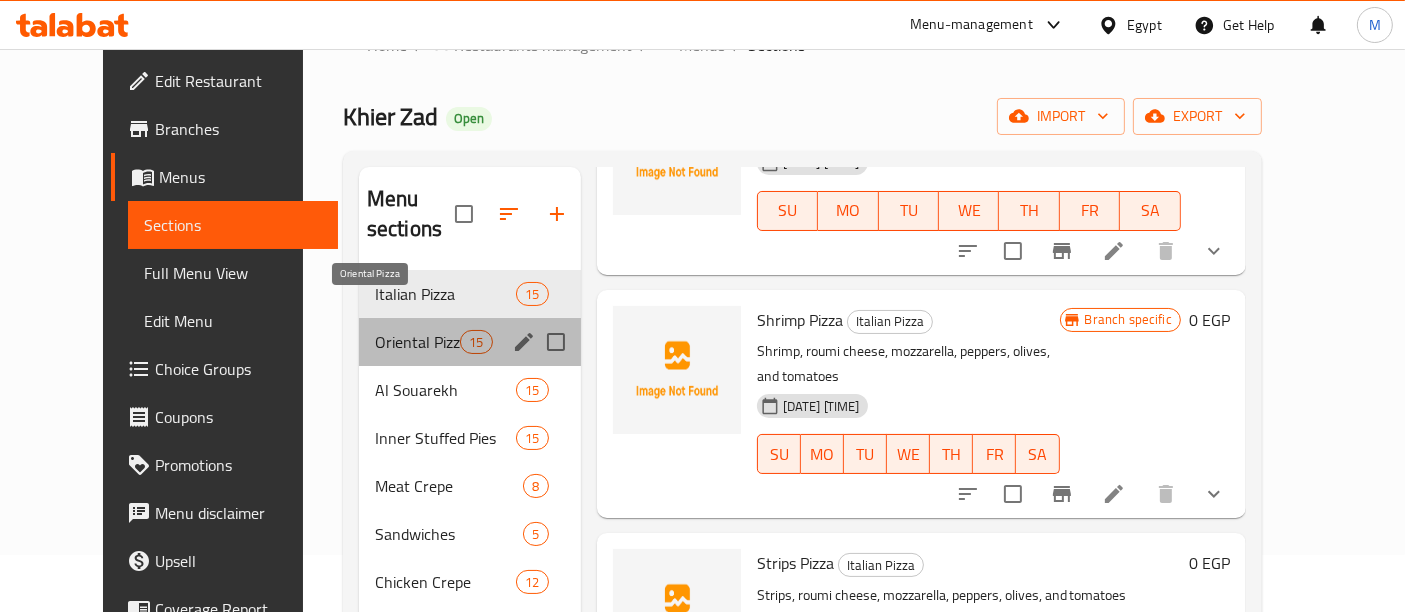 click on "Oriental Pizza" at bounding box center [417, 342] 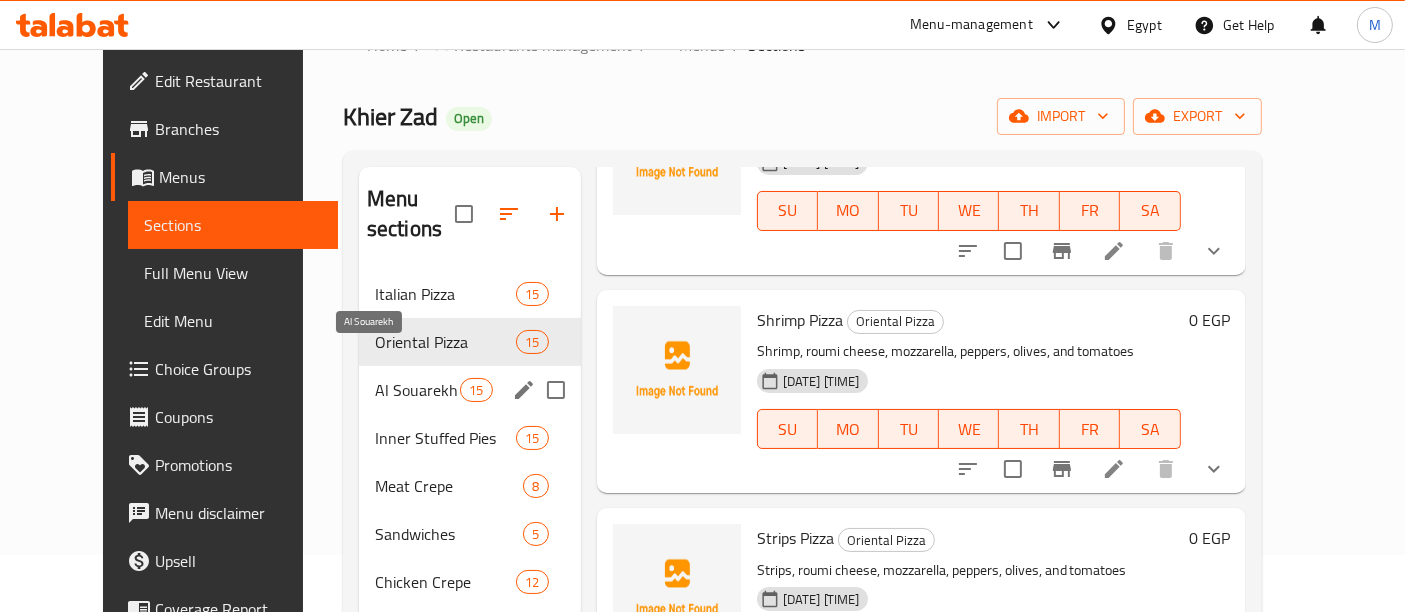 click on "Al Souarekh" at bounding box center [417, 390] 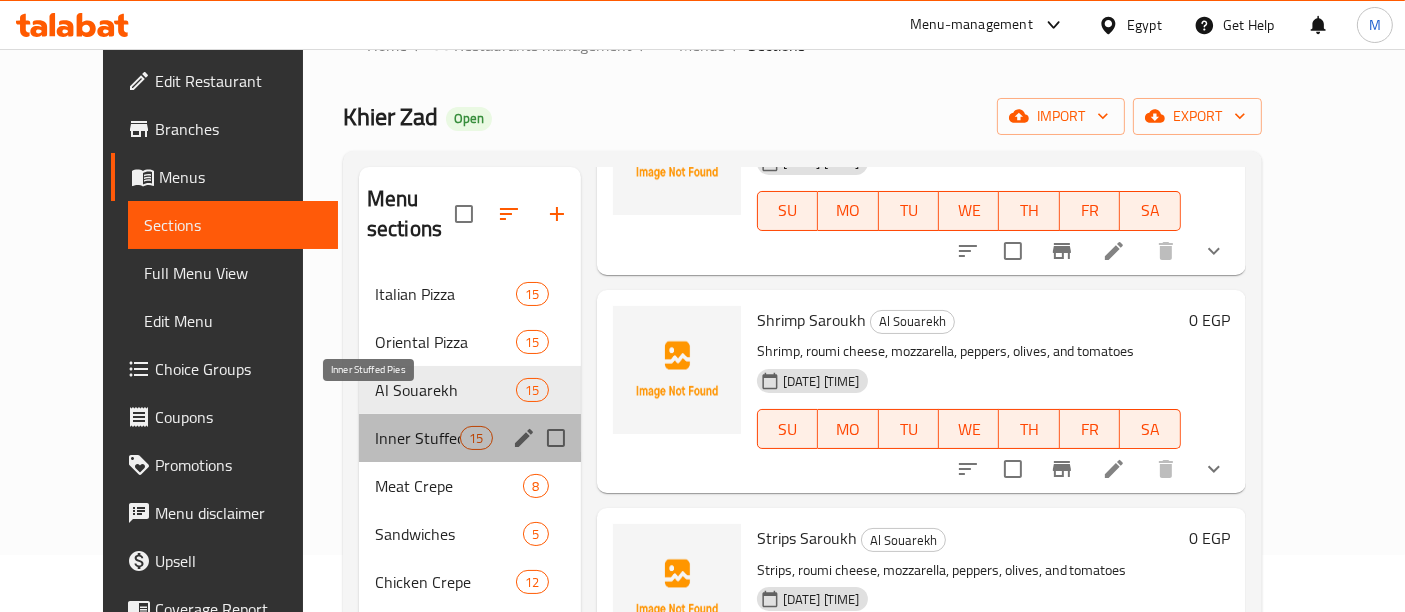 click on "Inner Stuffed Pies" at bounding box center [417, 438] 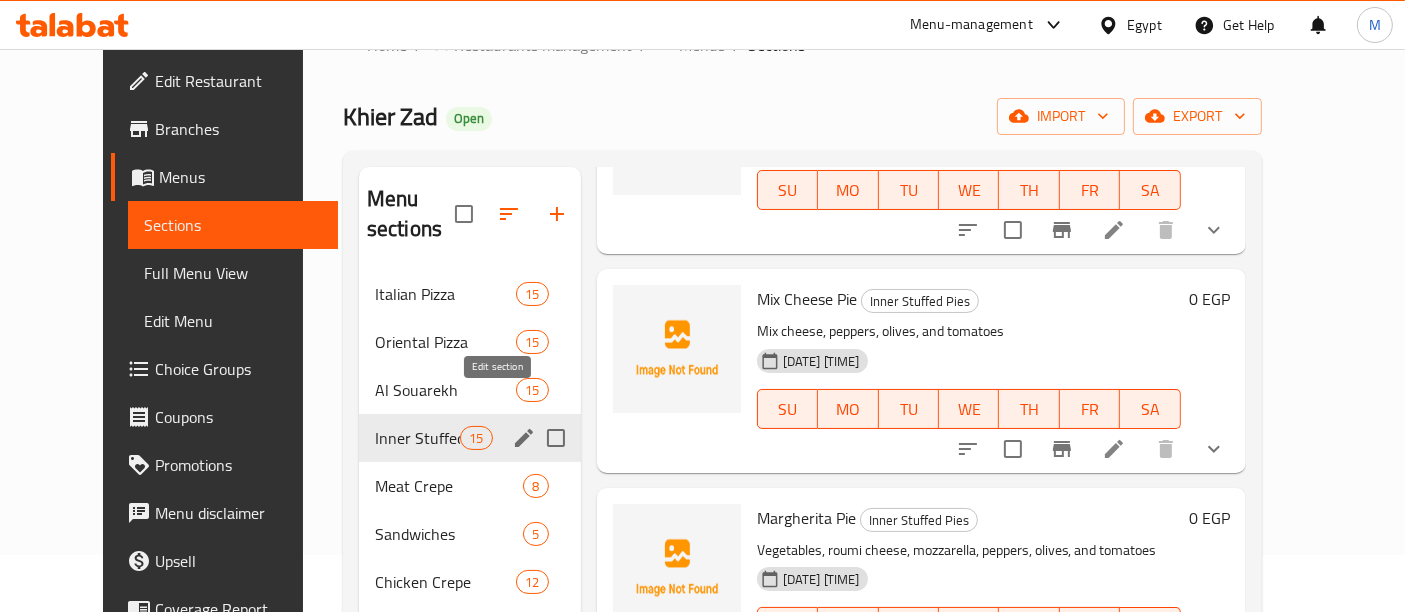 scroll, scrollTop: 2713, scrollLeft: 0, axis: vertical 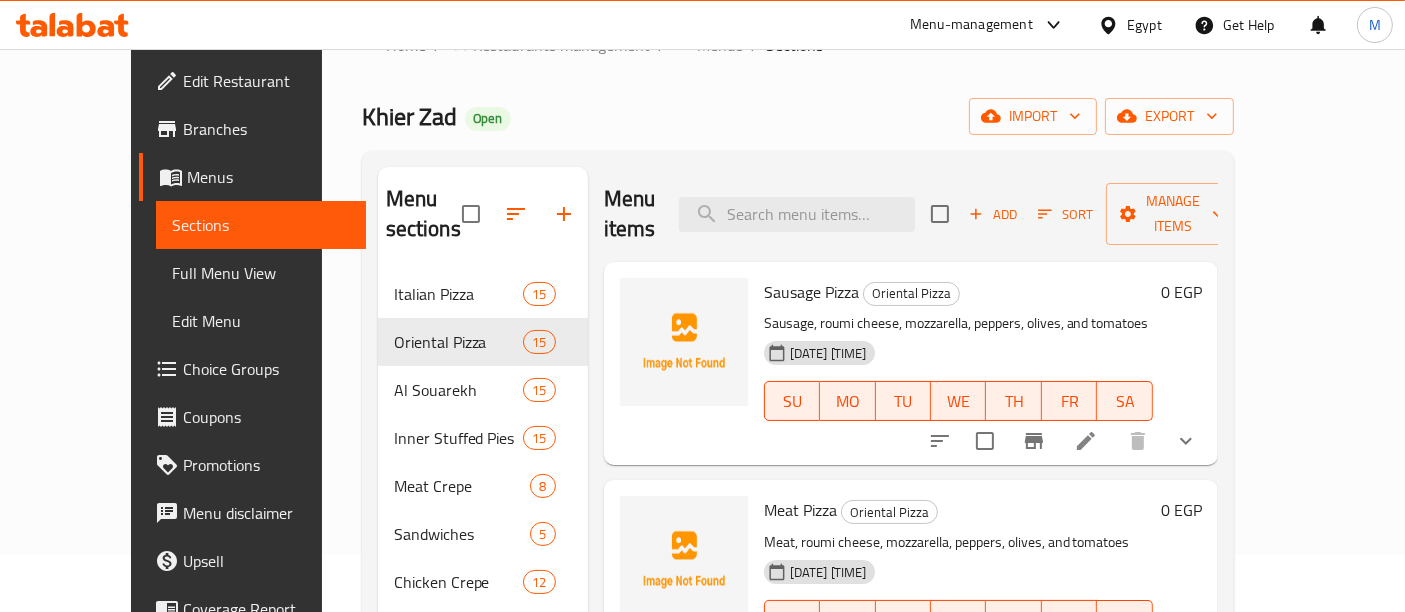 click on "Menus" at bounding box center (268, 177) 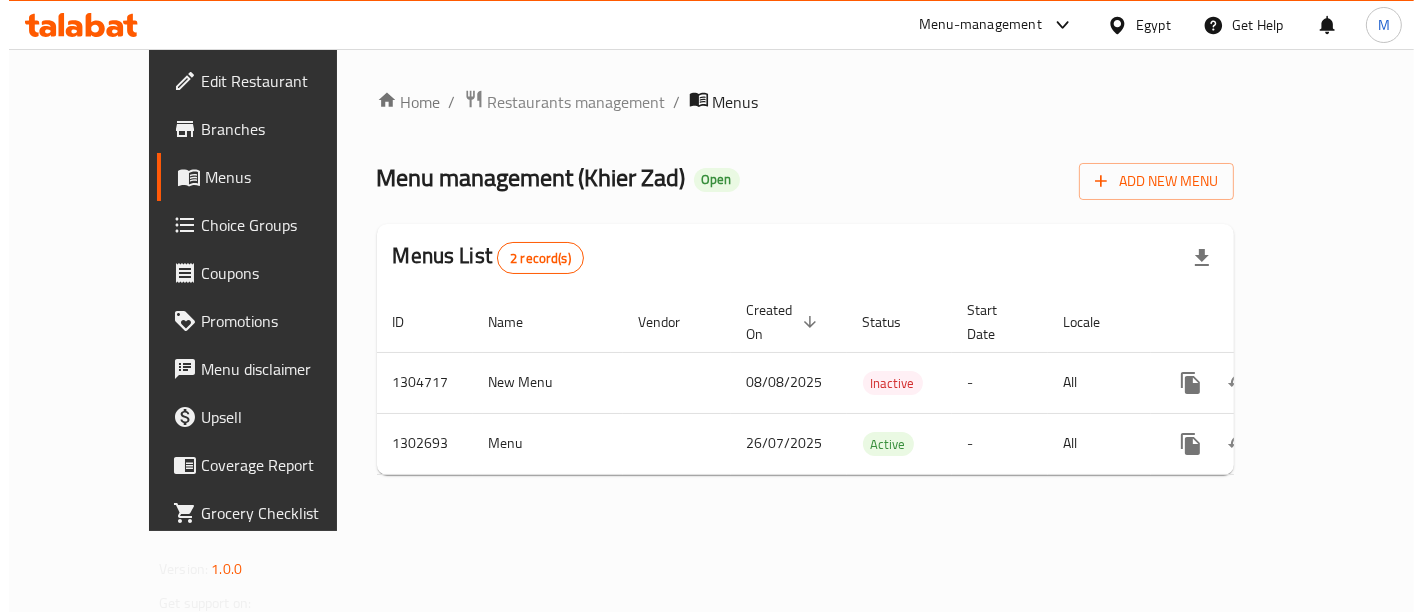 scroll, scrollTop: 0, scrollLeft: 0, axis: both 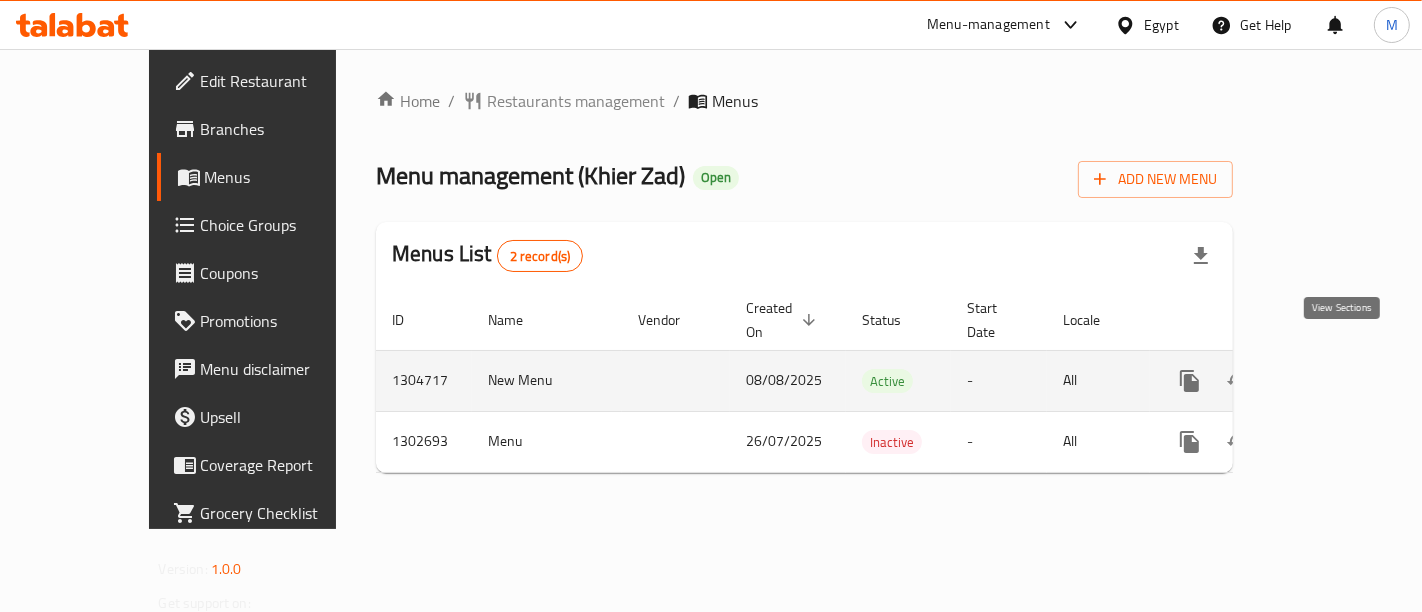 click 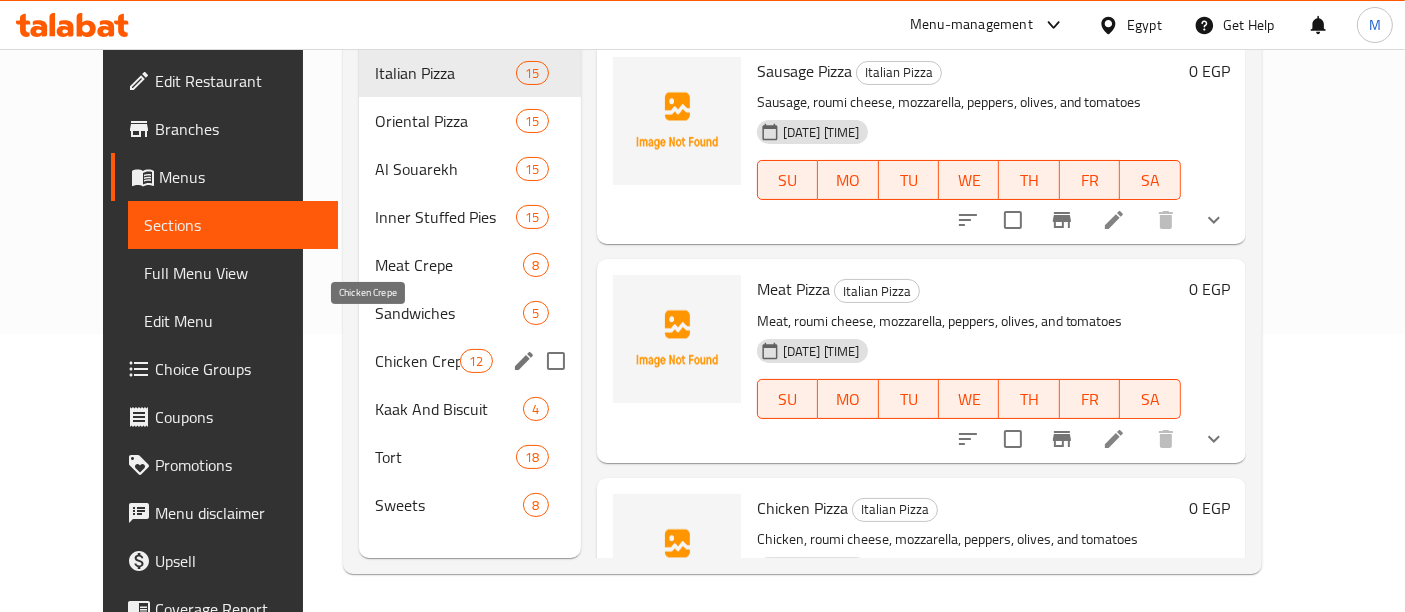 scroll, scrollTop: 279, scrollLeft: 0, axis: vertical 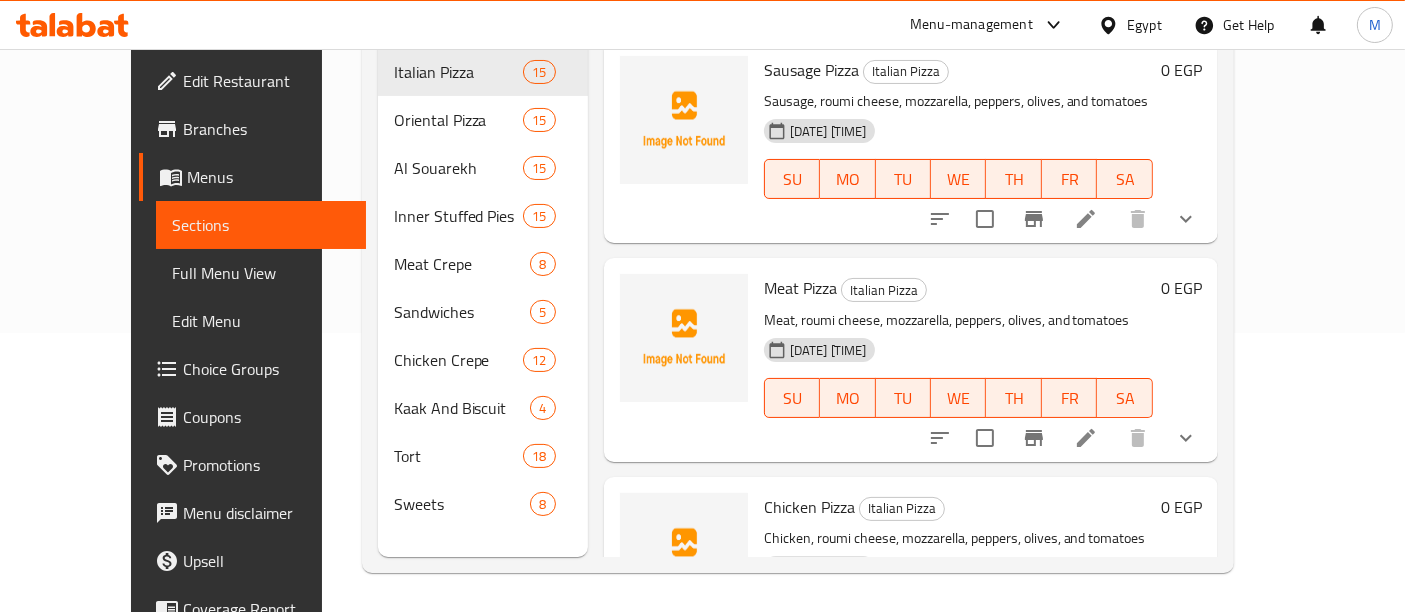 click on "Menus" at bounding box center [268, 177] 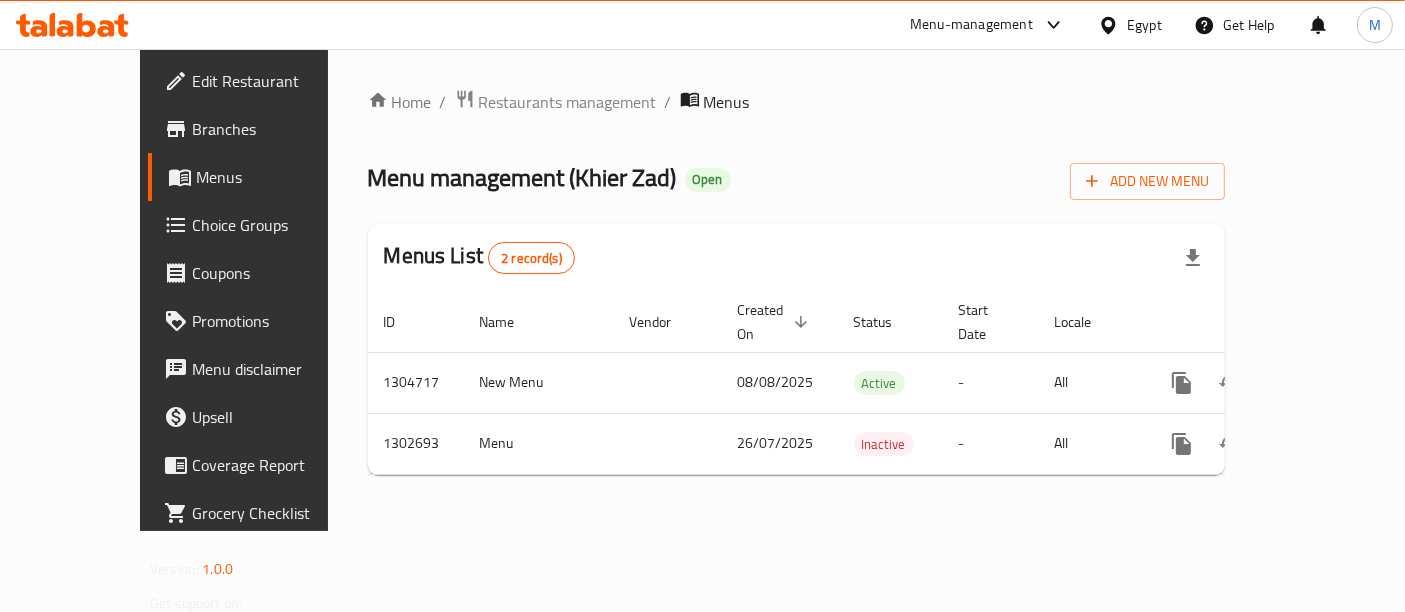 scroll, scrollTop: 0, scrollLeft: 0, axis: both 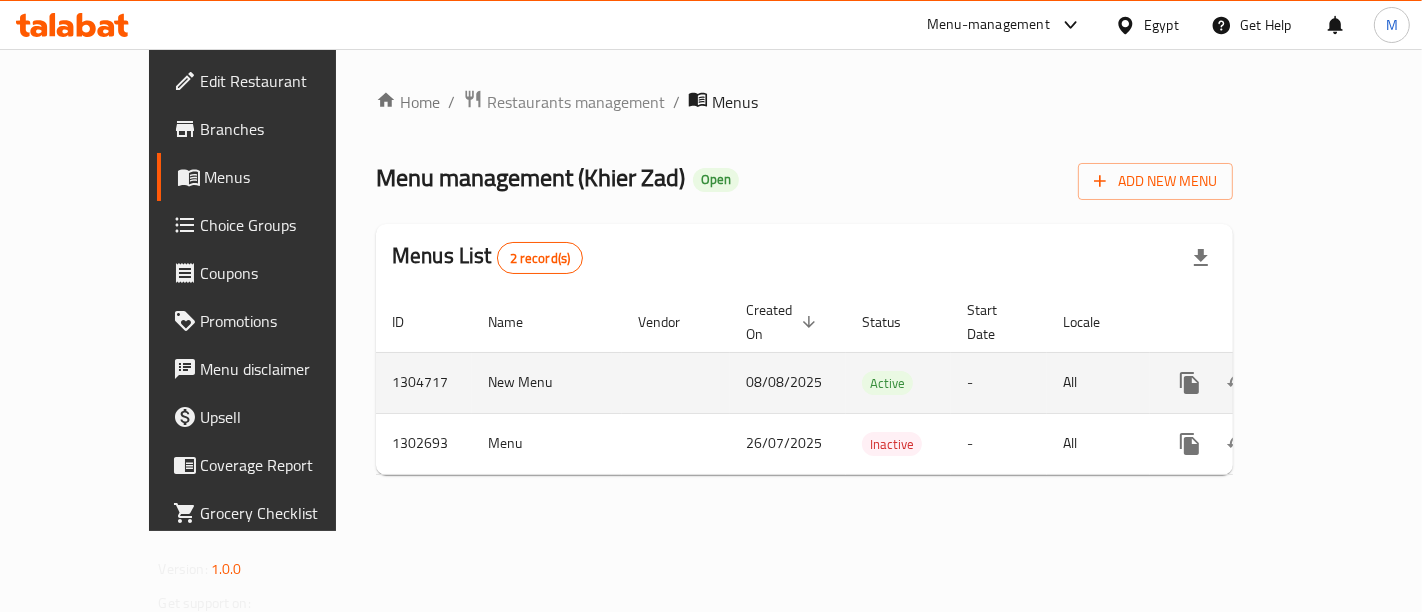 click 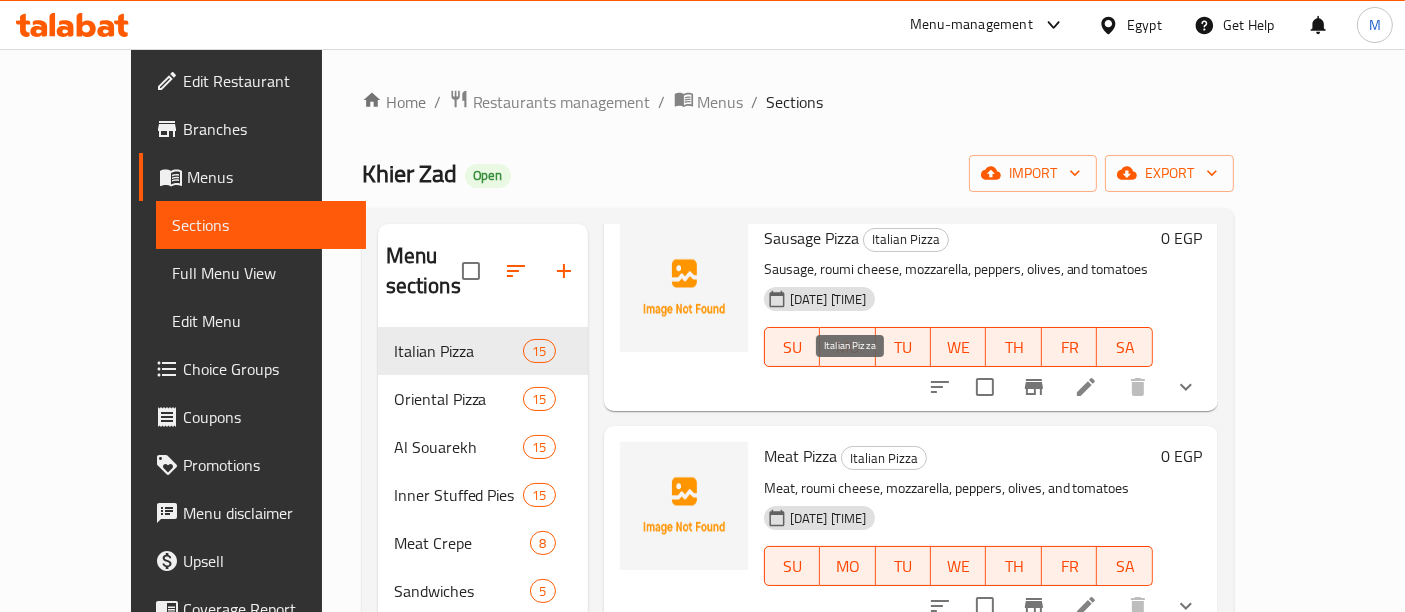scroll, scrollTop: 333, scrollLeft: 0, axis: vertical 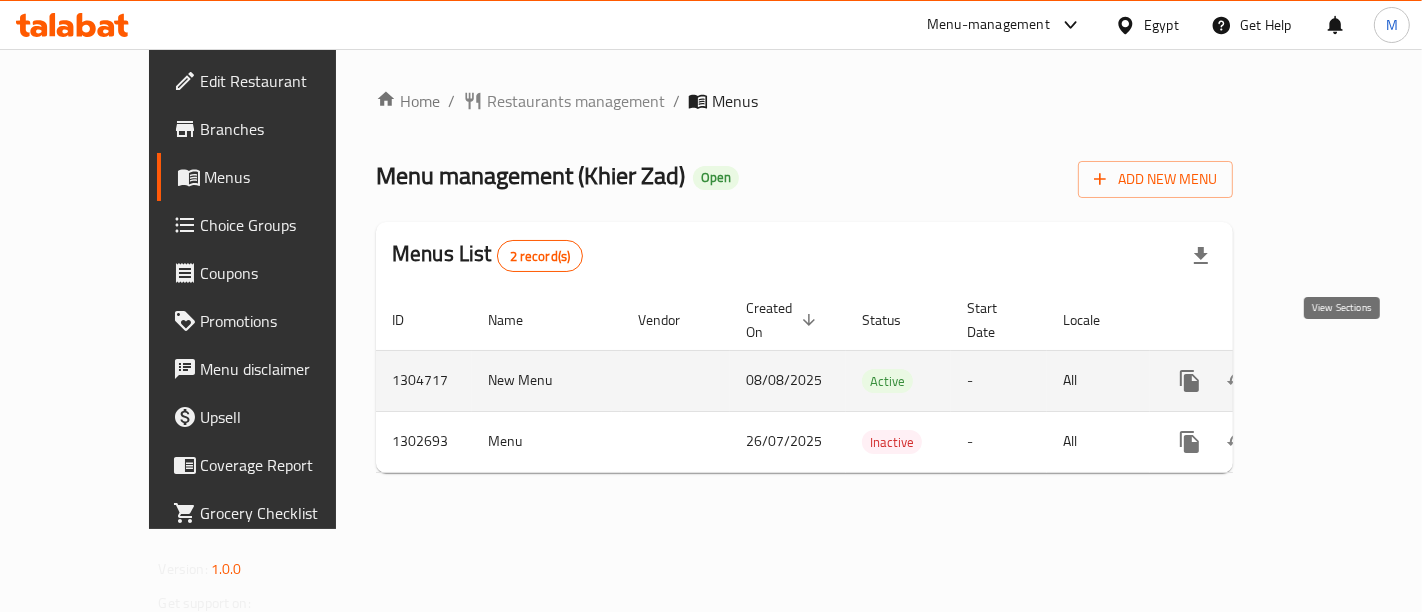 click 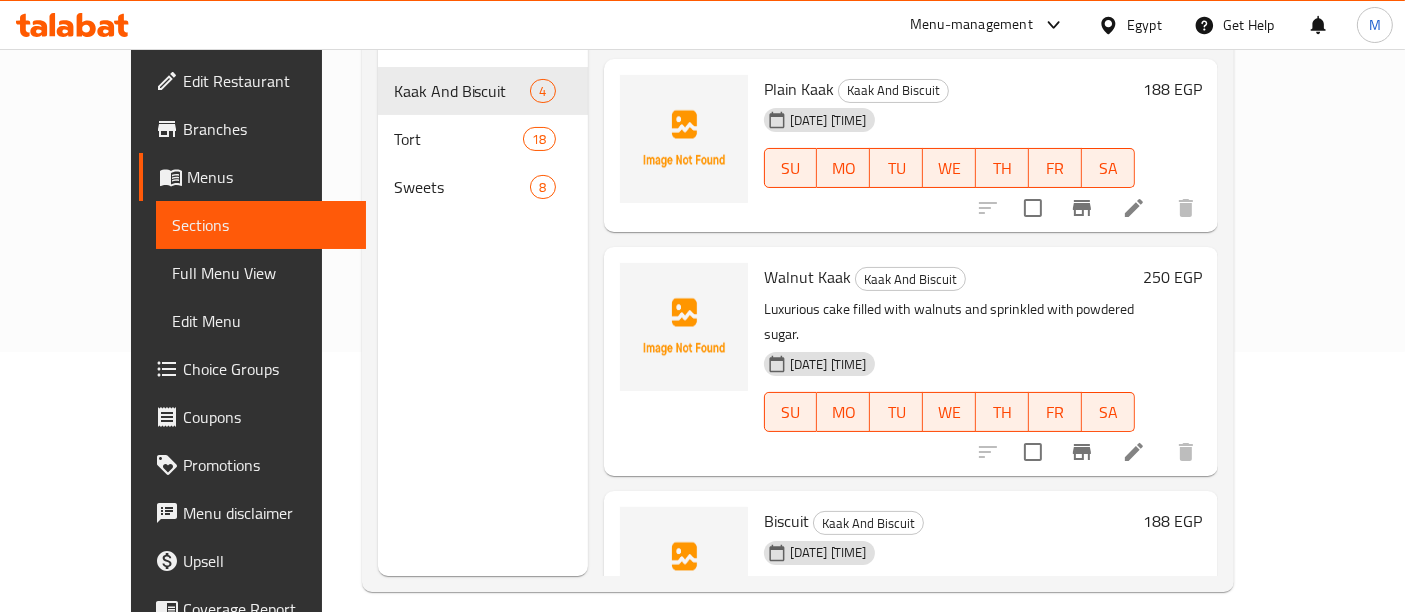 scroll, scrollTop: 279, scrollLeft: 0, axis: vertical 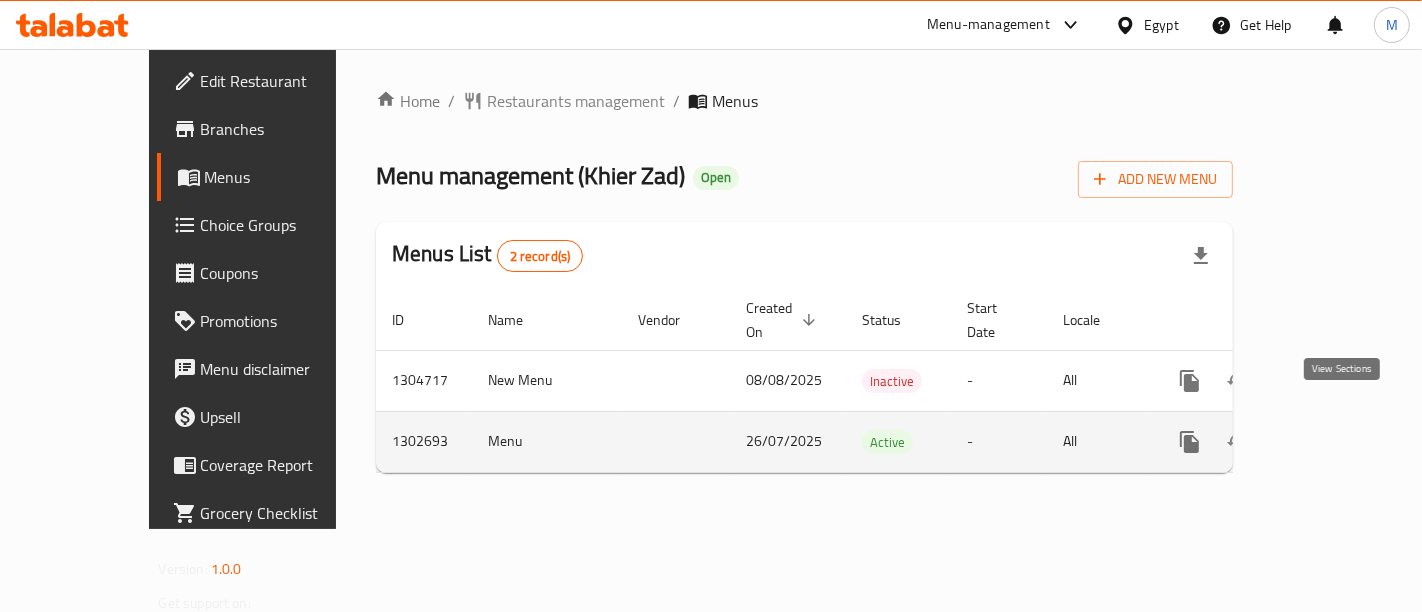 click 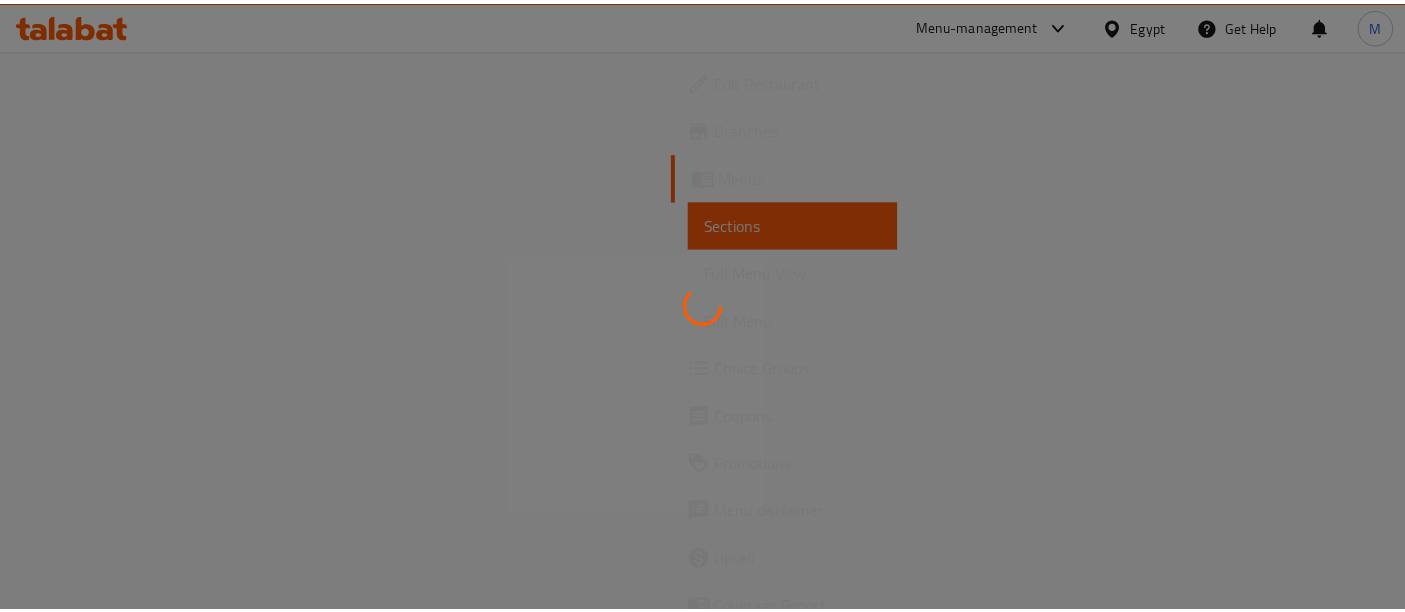 scroll, scrollTop: 0, scrollLeft: 0, axis: both 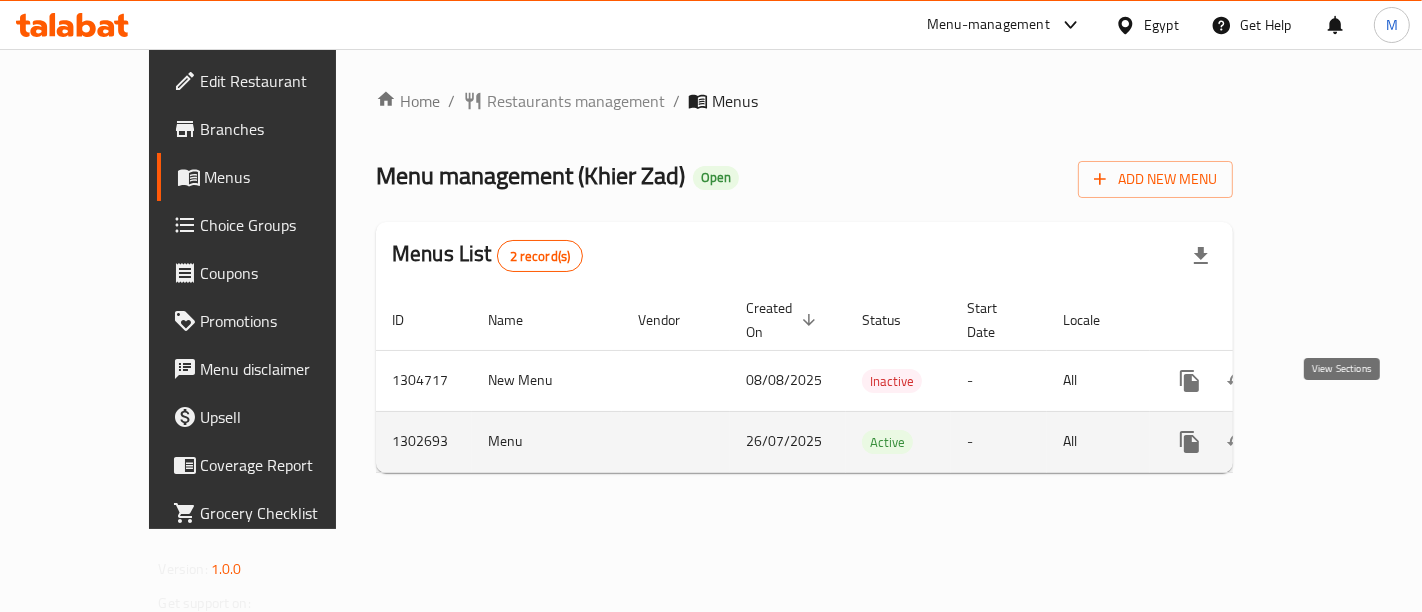 click 